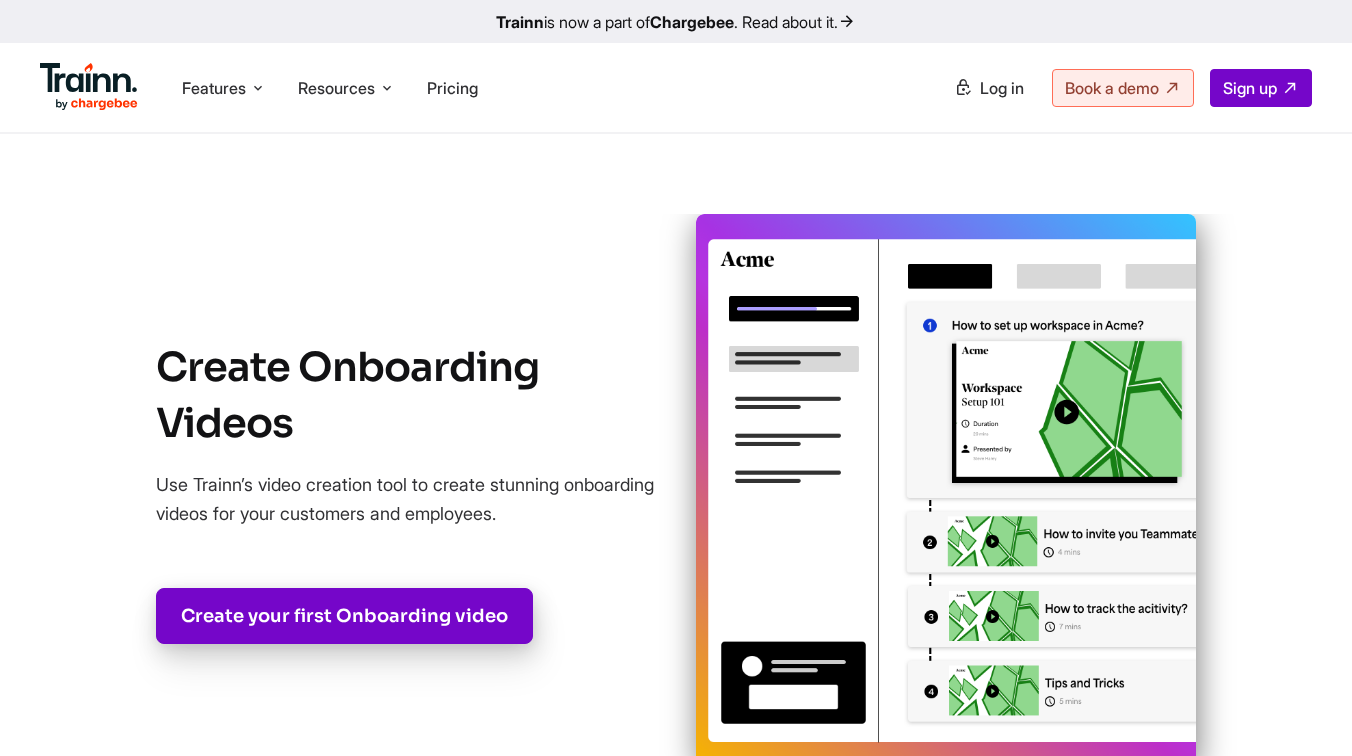 scroll, scrollTop: 0, scrollLeft: 0, axis: both 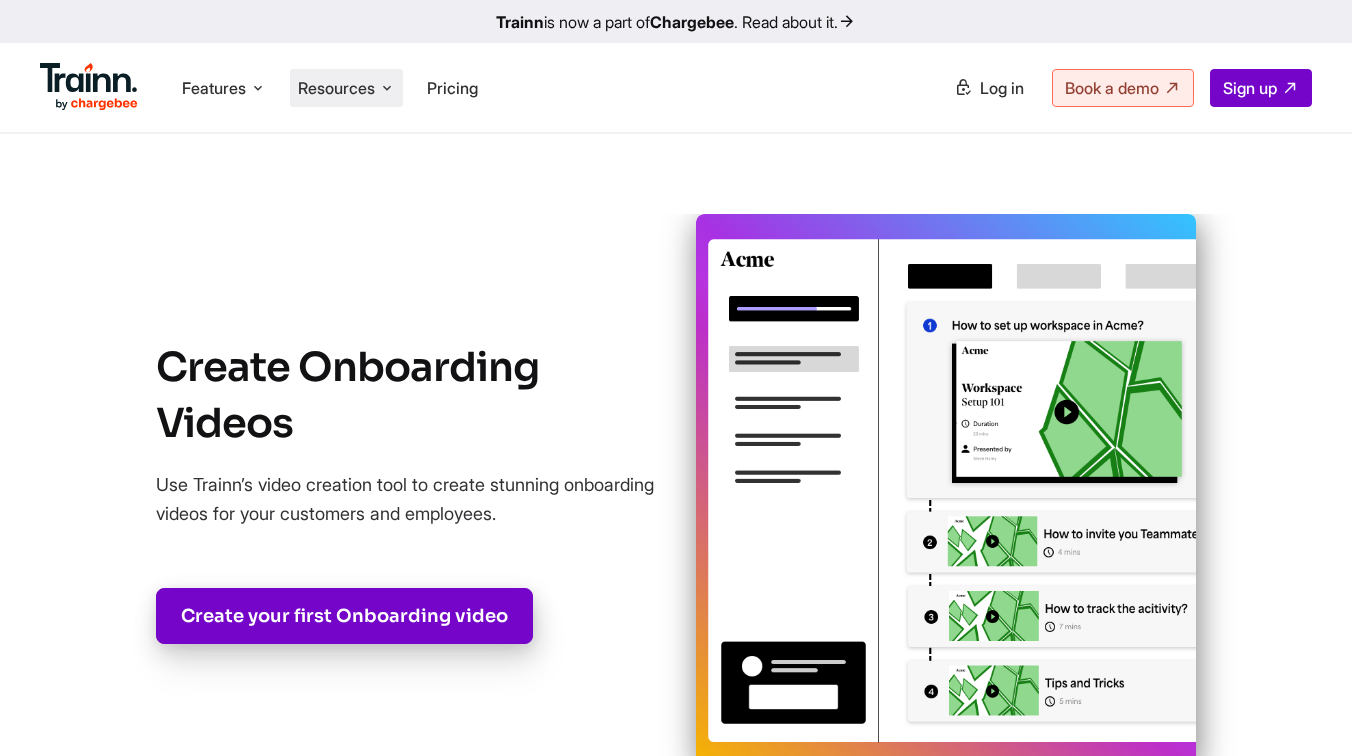 click on "Resources" at bounding box center (336, 88) 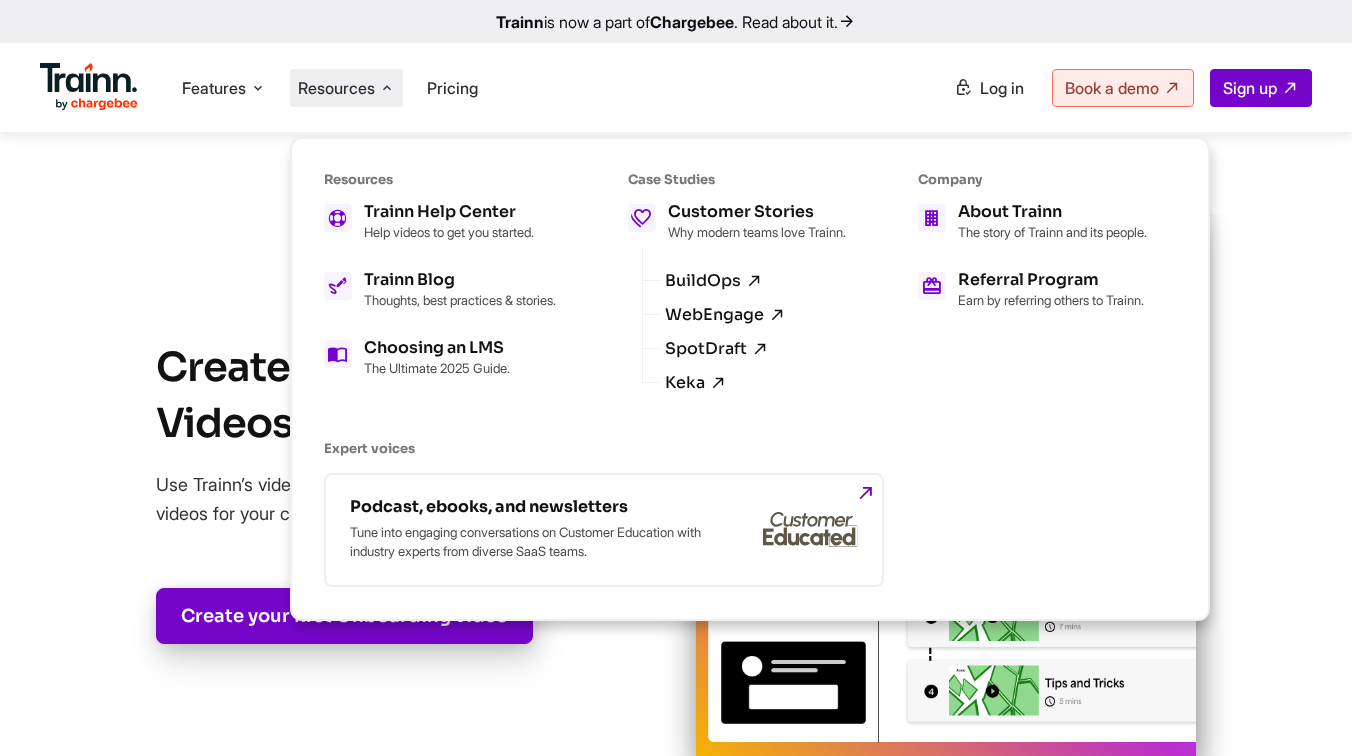 click on "Trainn Help Center   Help videos to get you started.     Trainn Blog
Thoughts, best practices & stories.
Choosing an LMS   The Ultimate 2025 Guide." at bounding box center (440, 290) 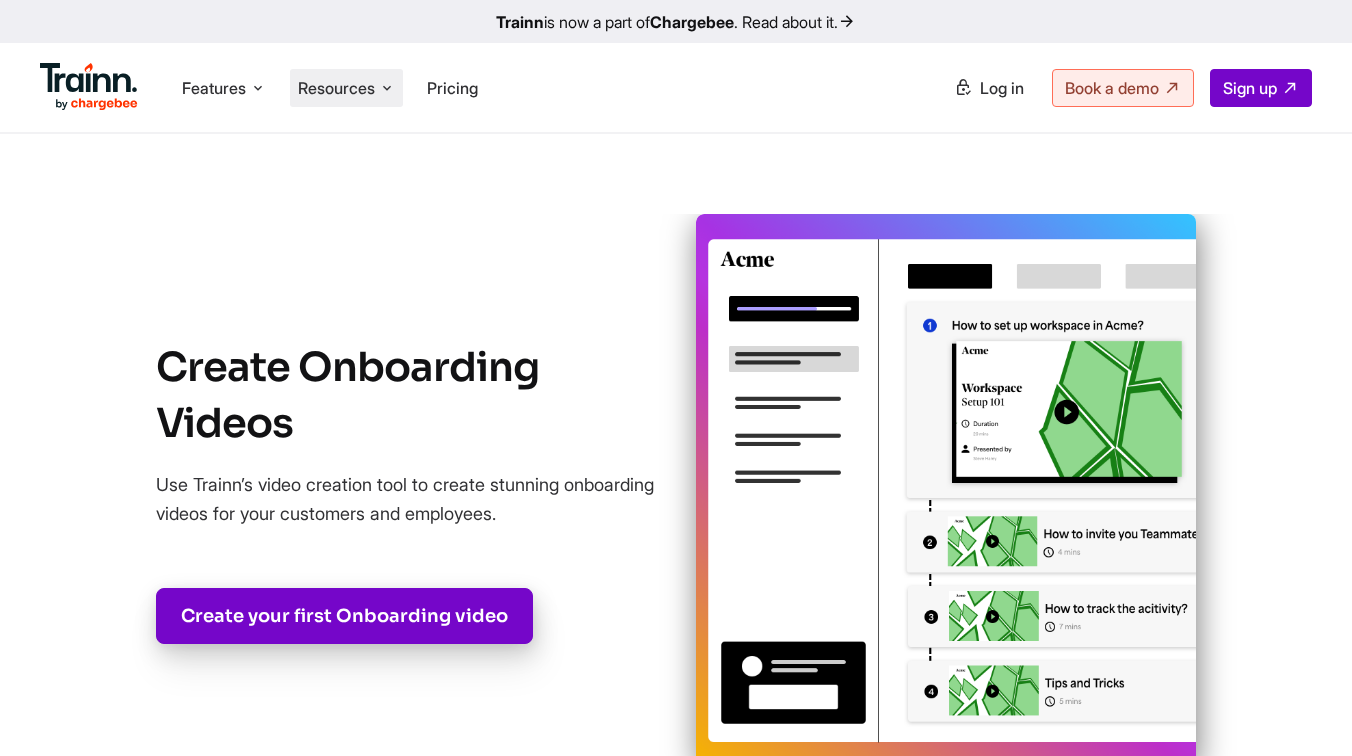 click on "Resources     Resources     Trainn Help Center   Help videos to get you started.     Trainn Blog
Thoughts, best practices & stories.
Choosing an LMS   The Ultimate 2025 Guide.   Case Studies     Customer Stories   Why modern teams love Trainn.     BuildOps
WebEngage
SpotDraft
Keka
Company     About Trainn
The story of Trainn and its people.
Referral Program
Earn by referring others to Trainn.
Expert voices   Podcast, ebooks, and newsletters" at bounding box center (346, 88) 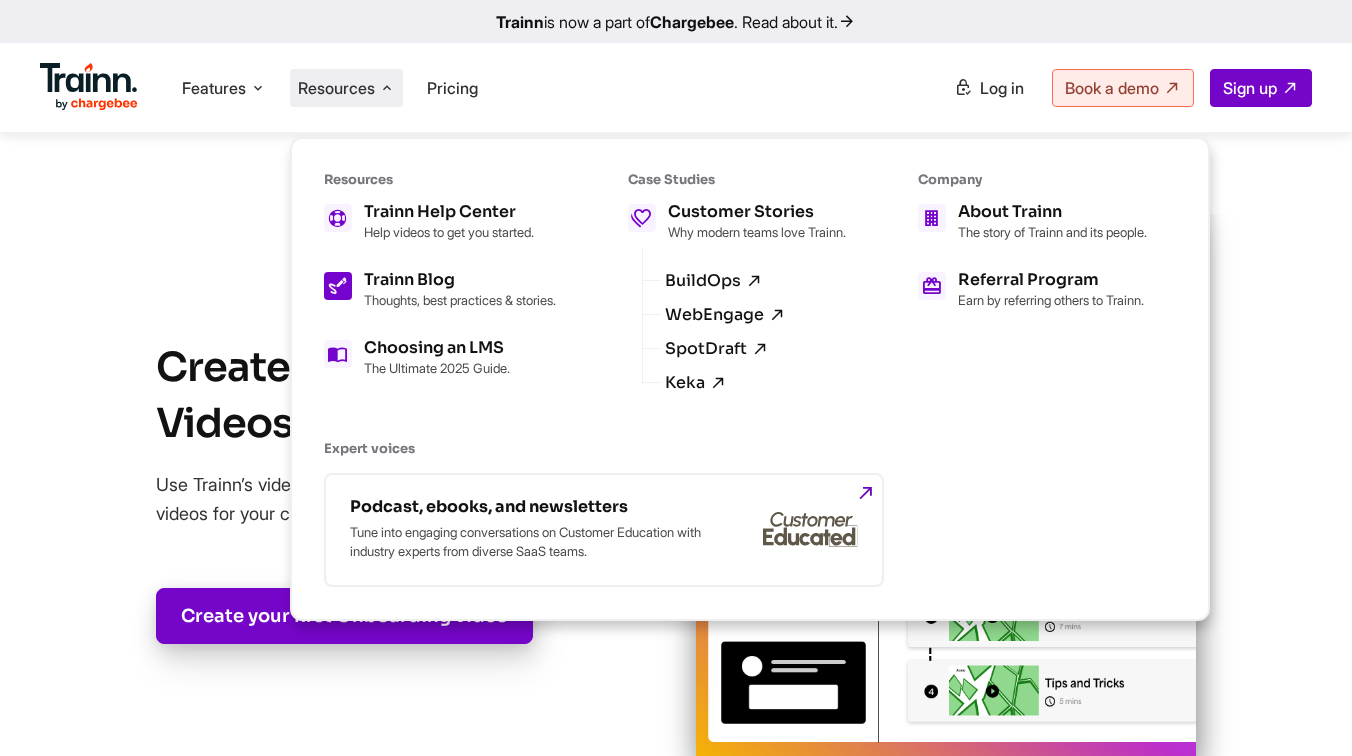 click on "Thoughts, best practices & stories." at bounding box center (460, 300) 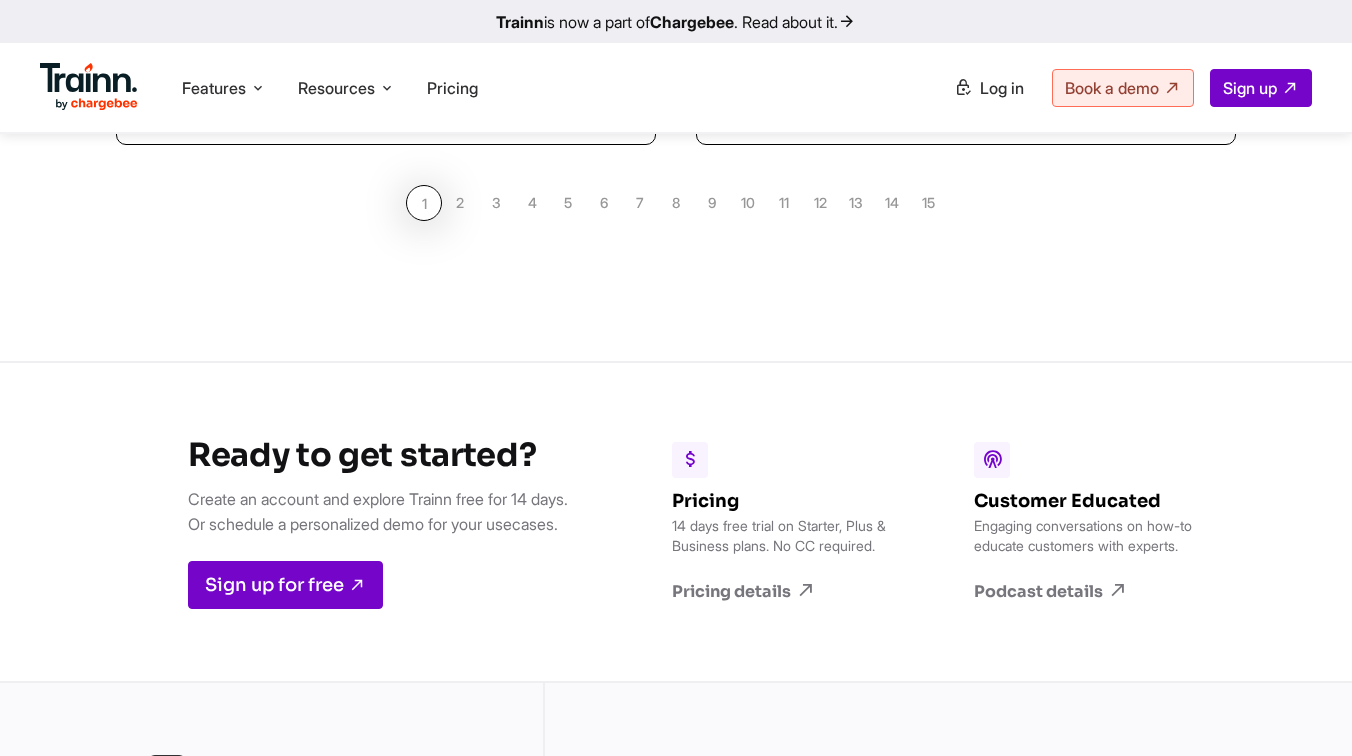 scroll, scrollTop: 2175, scrollLeft: 0, axis: vertical 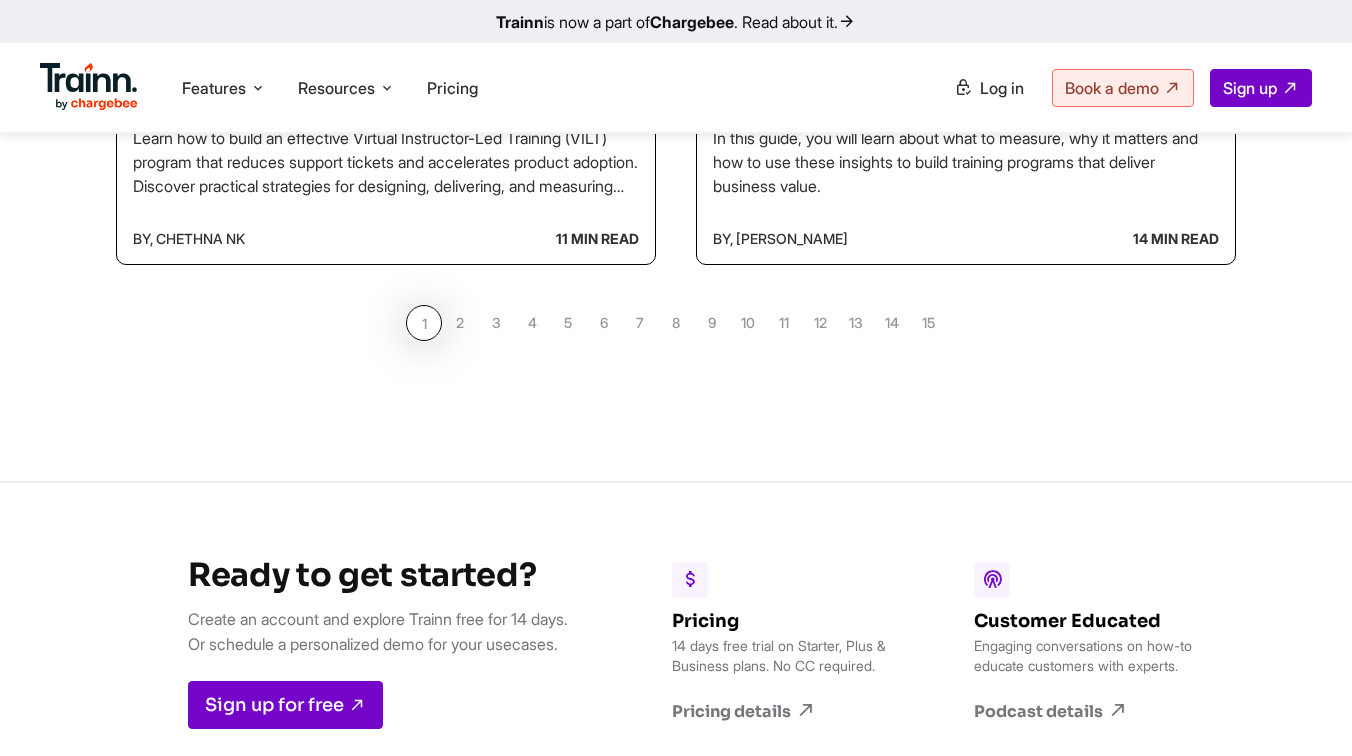 click on "2" at bounding box center [460, 323] 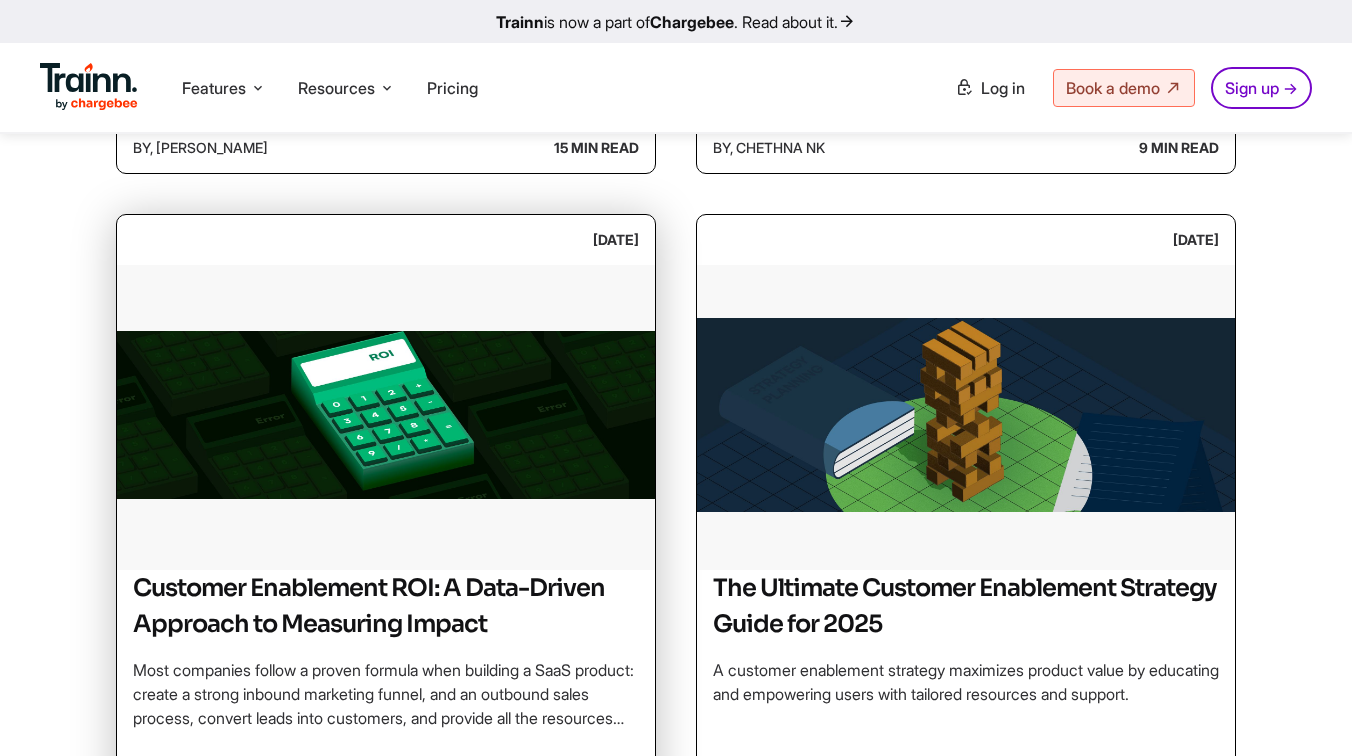 scroll, scrollTop: 1050, scrollLeft: 0, axis: vertical 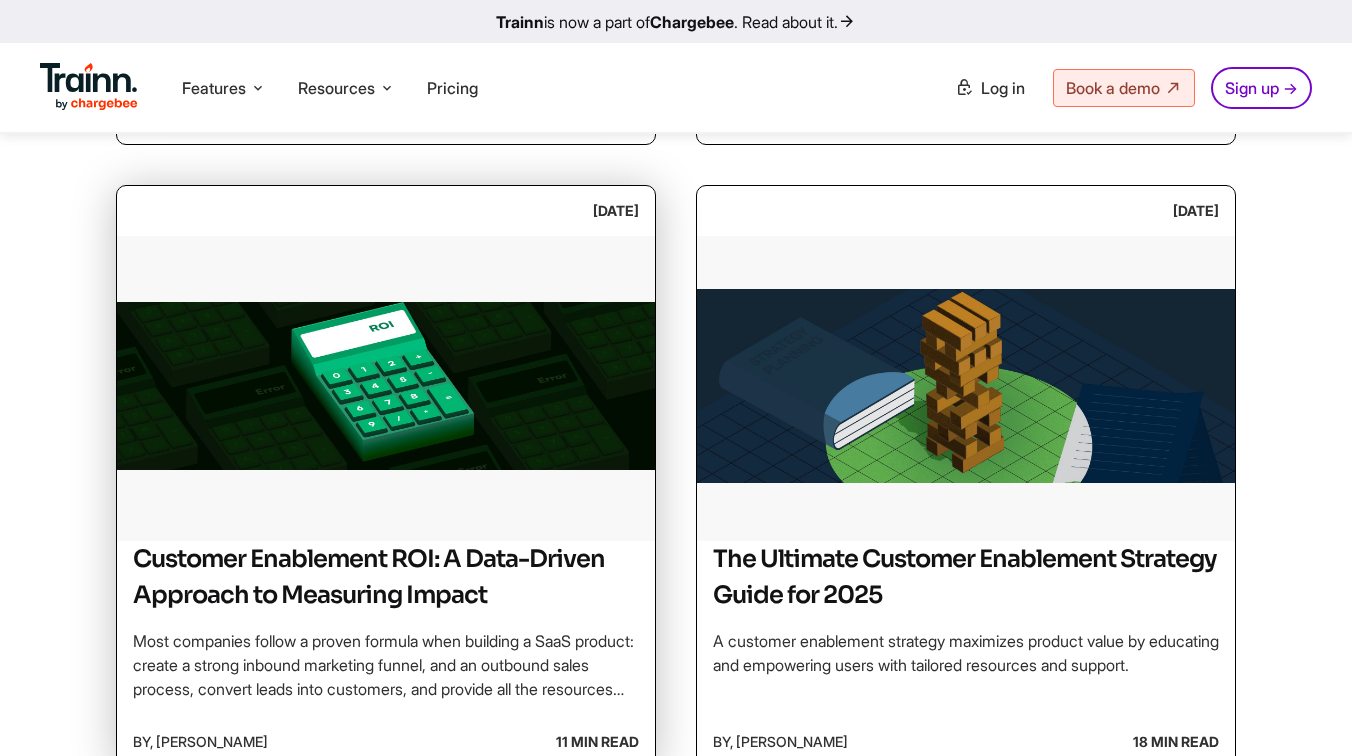 click at bounding box center (386, 386) 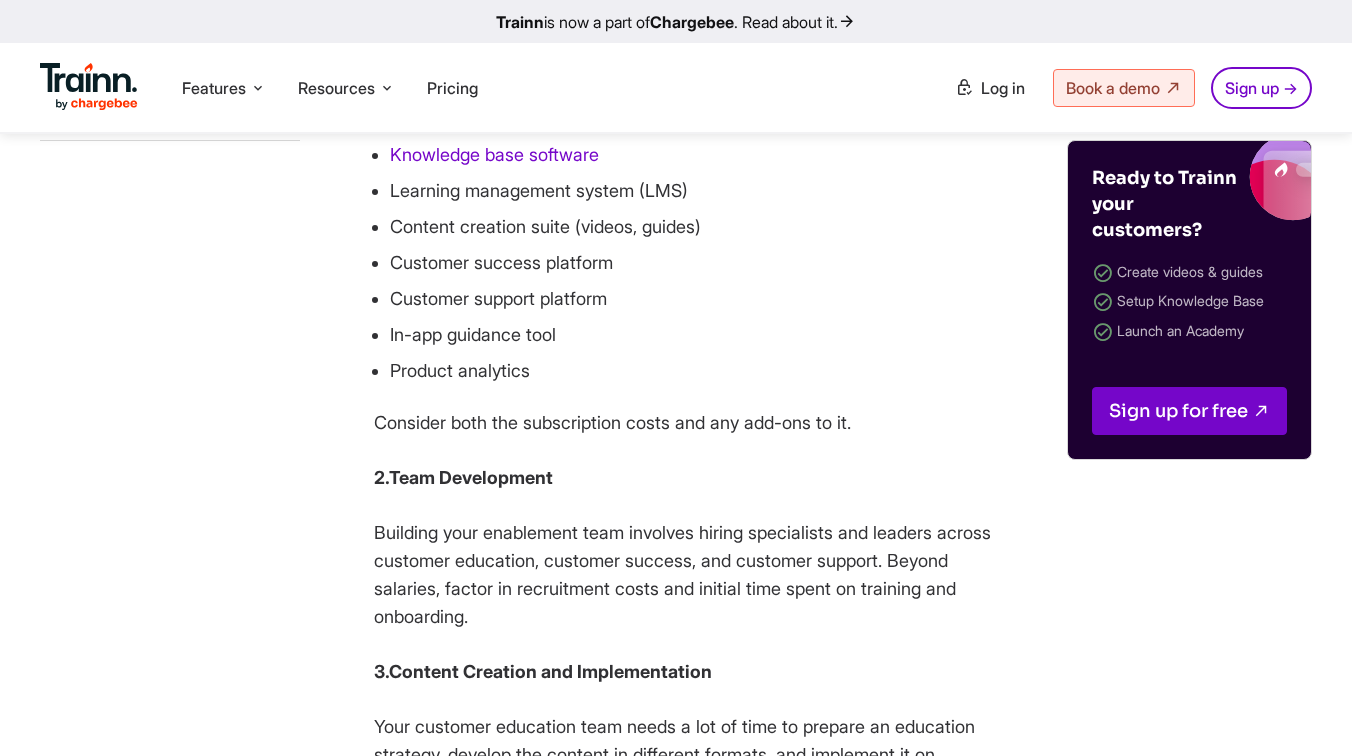 scroll, scrollTop: 3997, scrollLeft: 0, axis: vertical 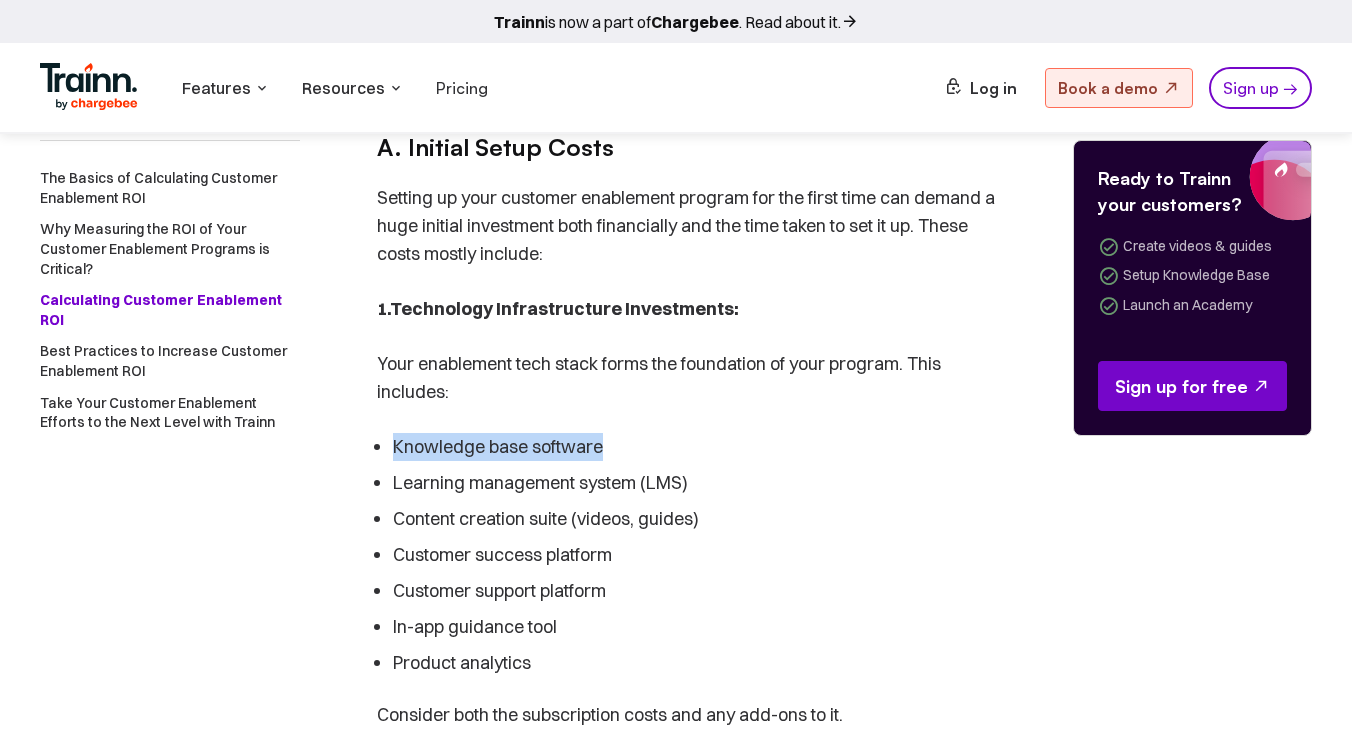 drag, startPoint x: 609, startPoint y: 473, endPoint x: 393, endPoint y: 475, distance: 216.00926 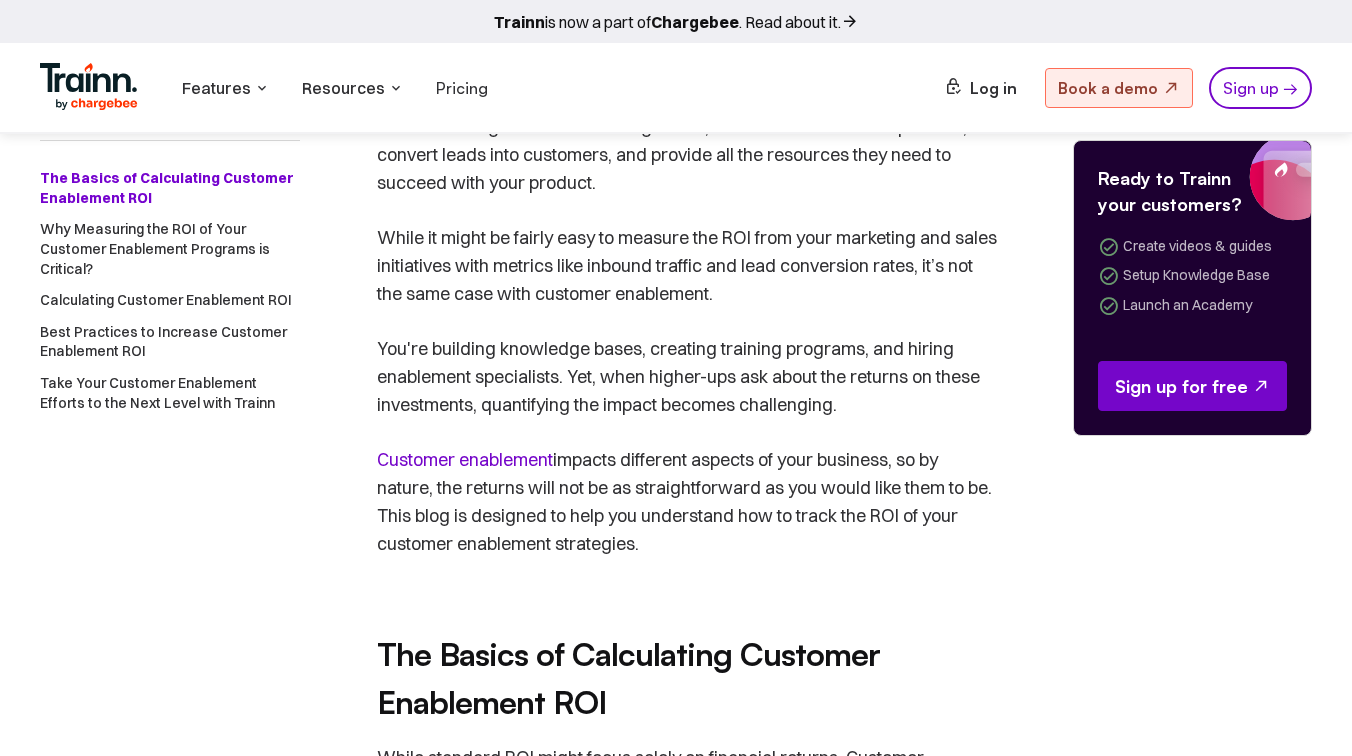 scroll, scrollTop: 753, scrollLeft: 0, axis: vertical 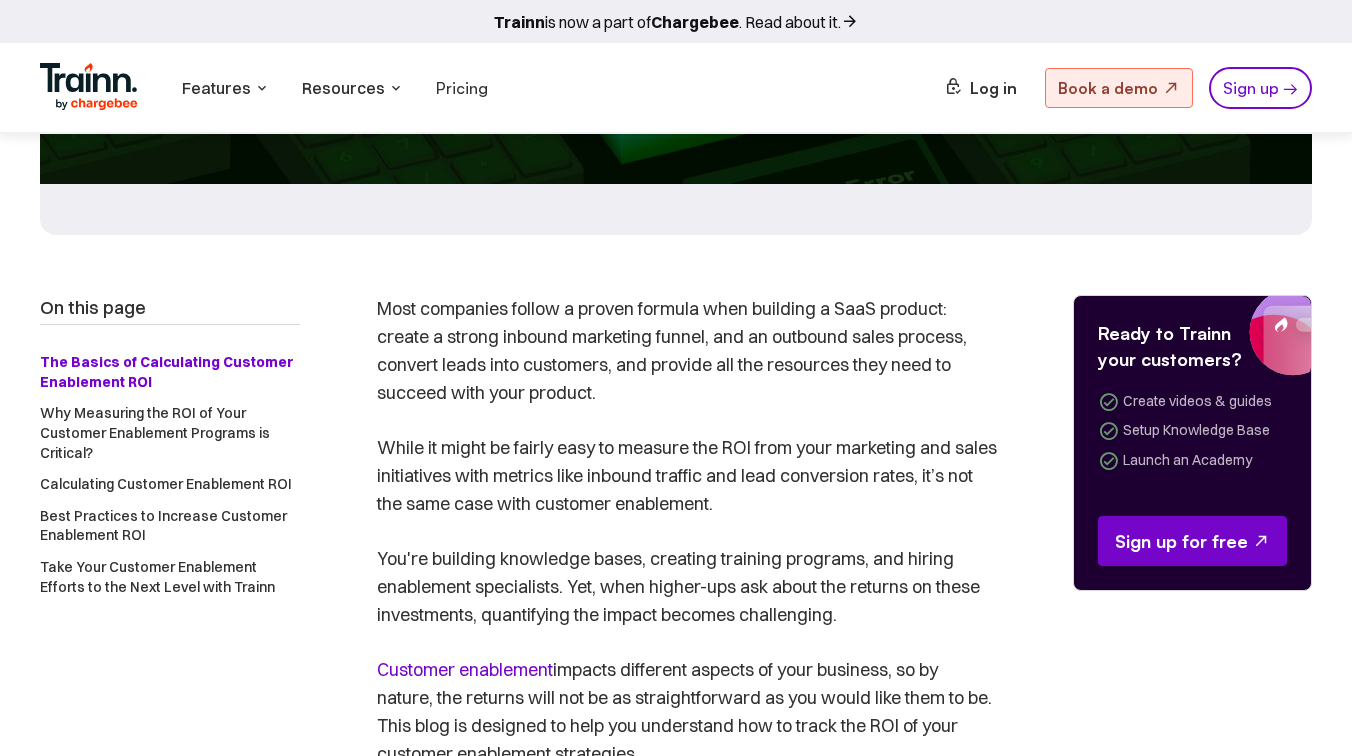 drag, startPoint x: 34, startPoint y: 305, endPoint x: 225, endPoint y: 306, distance: 191.00262 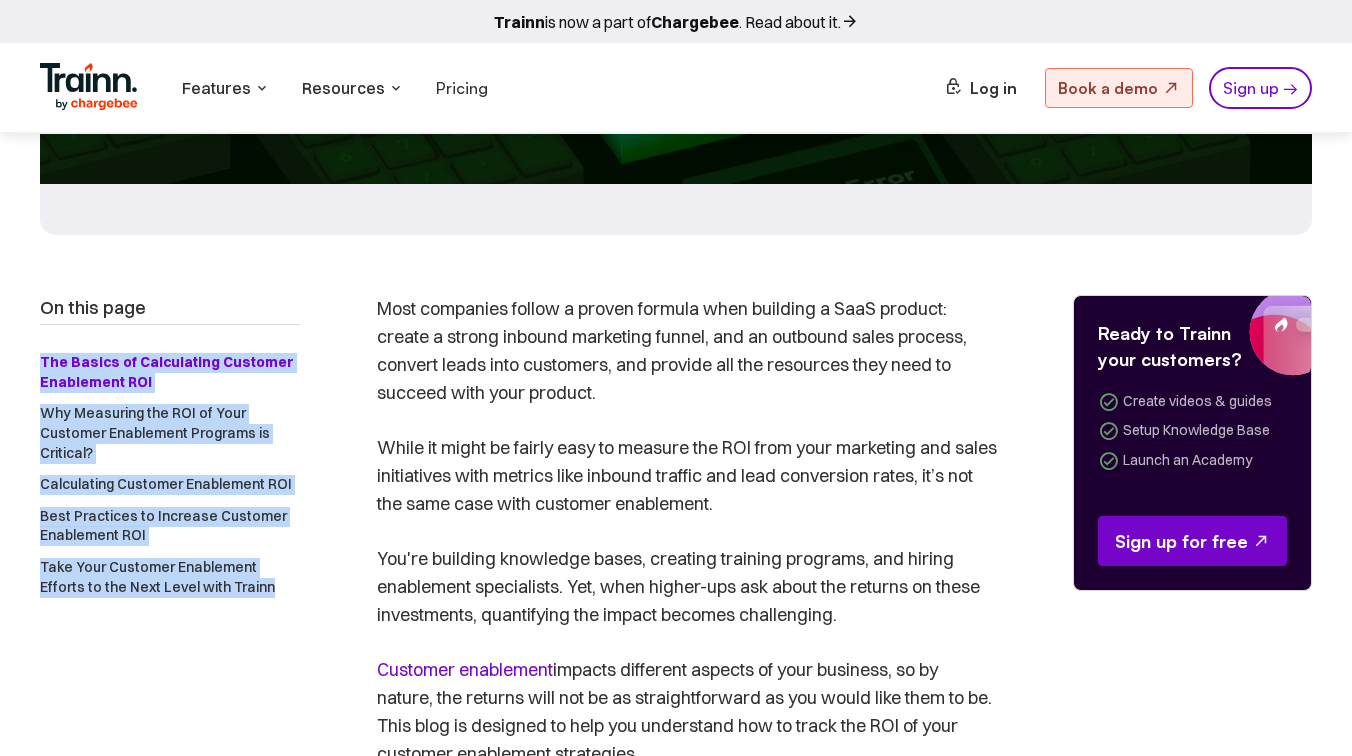 drag, startPoint x: 38, startPoint y: 350, endPoint x: 231, endPoint y: 595, distance: 311.8878 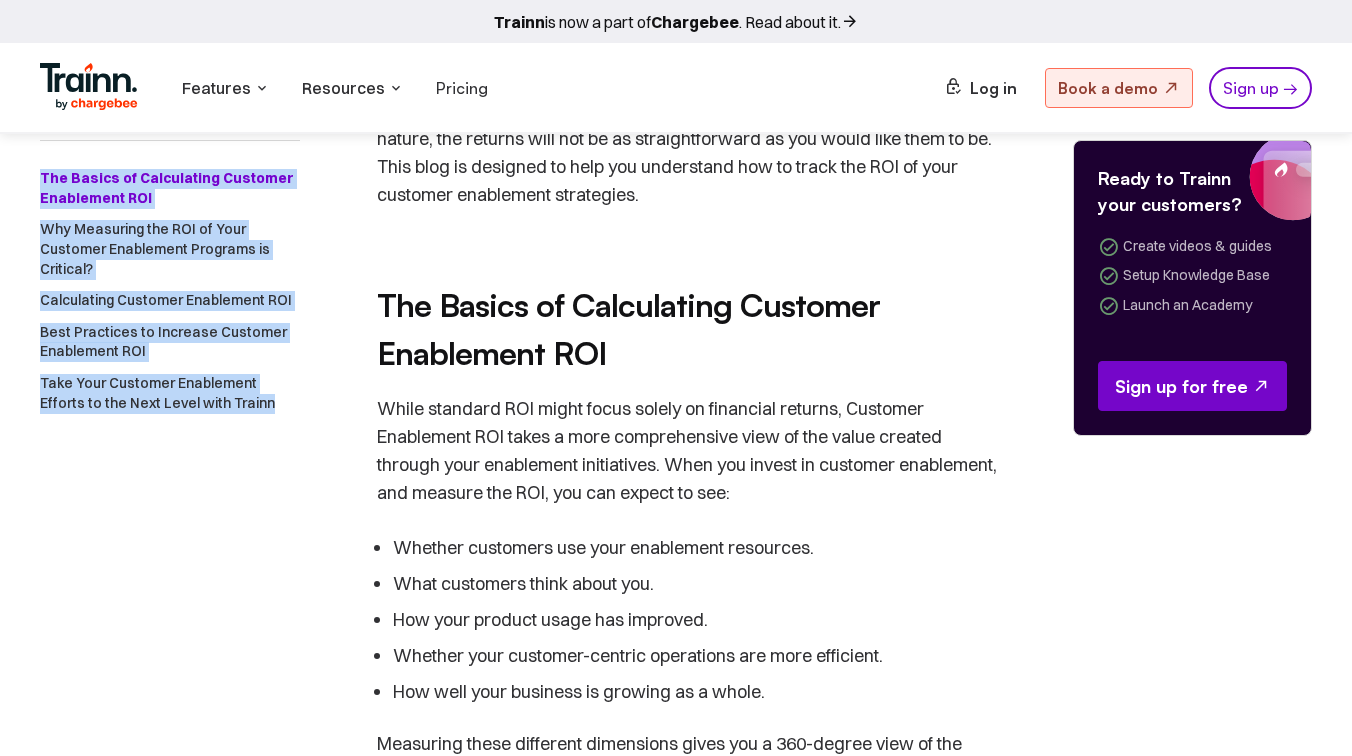 scroll, scrollTop: 1314, scrollLeft: 0, axis: vertical 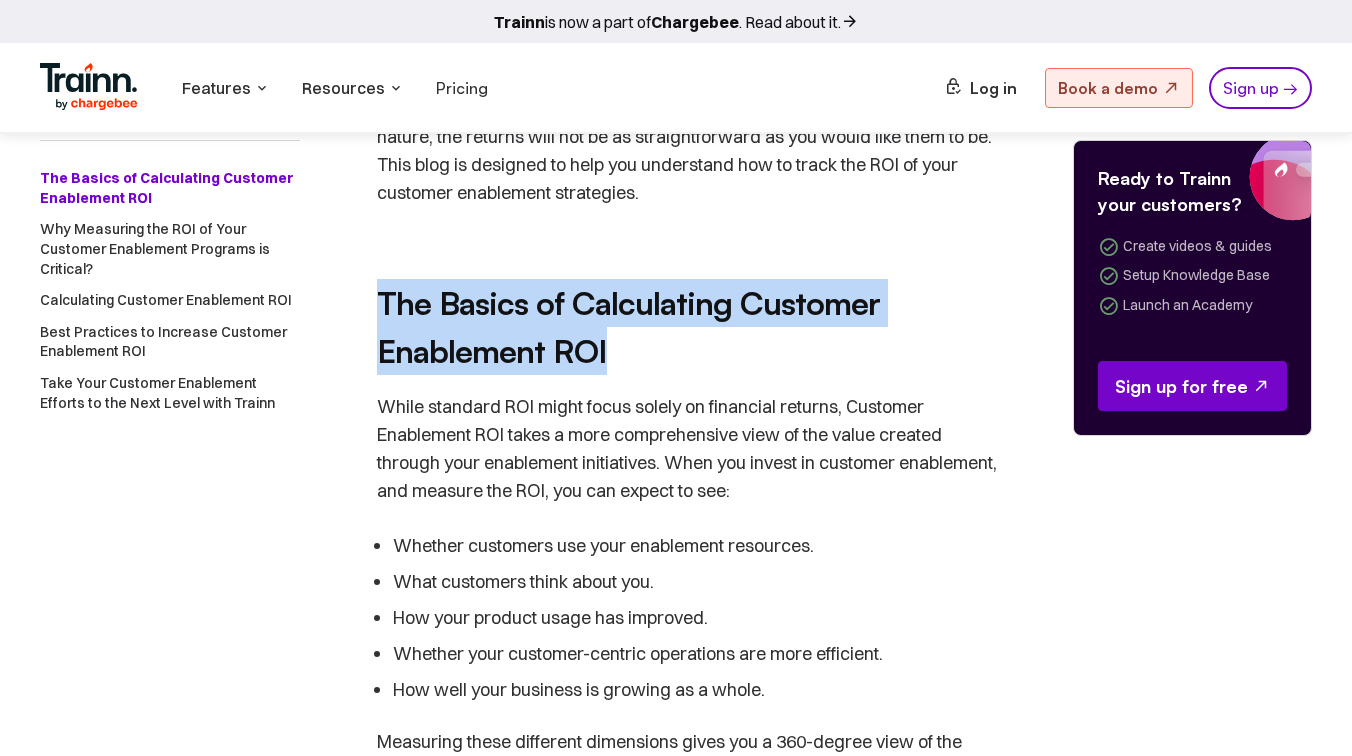 drag, startPoint x: 615, startPoint y: 347, endPoint x: 362, endPoint y: 306, distance: 256.3006 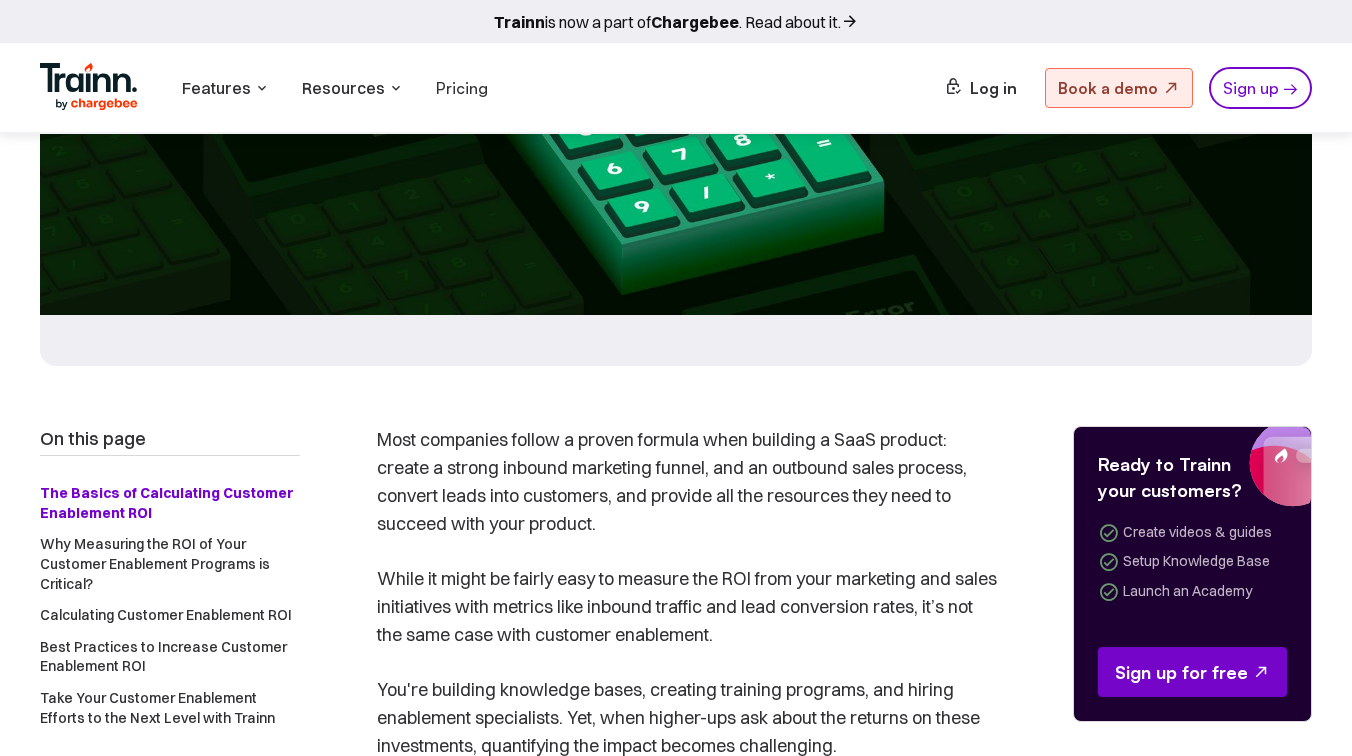 scroll, scrollTop: 931, scrollLeft: 0, axis: vertical 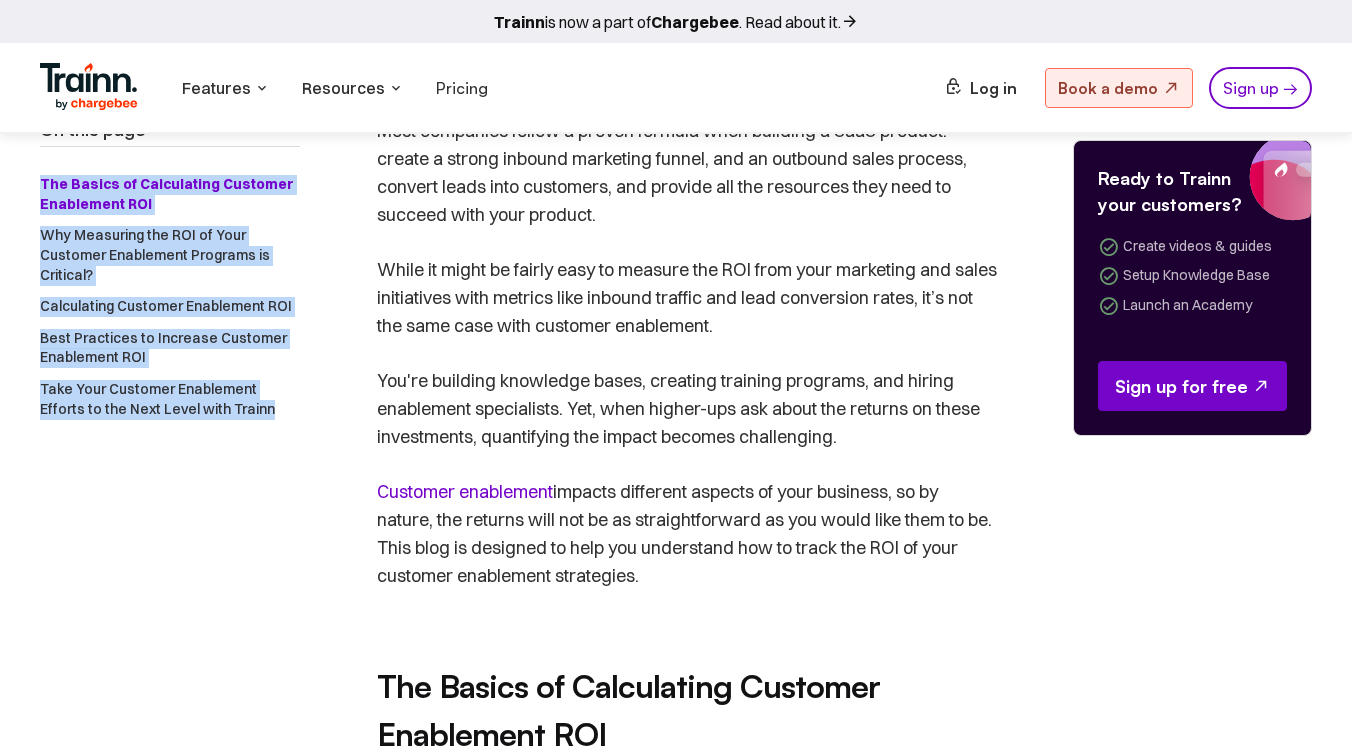 drag, startPoint x: 227, startPoint y: 413, endPoint x: 42, endPoint y: 176, distance: 300.65594 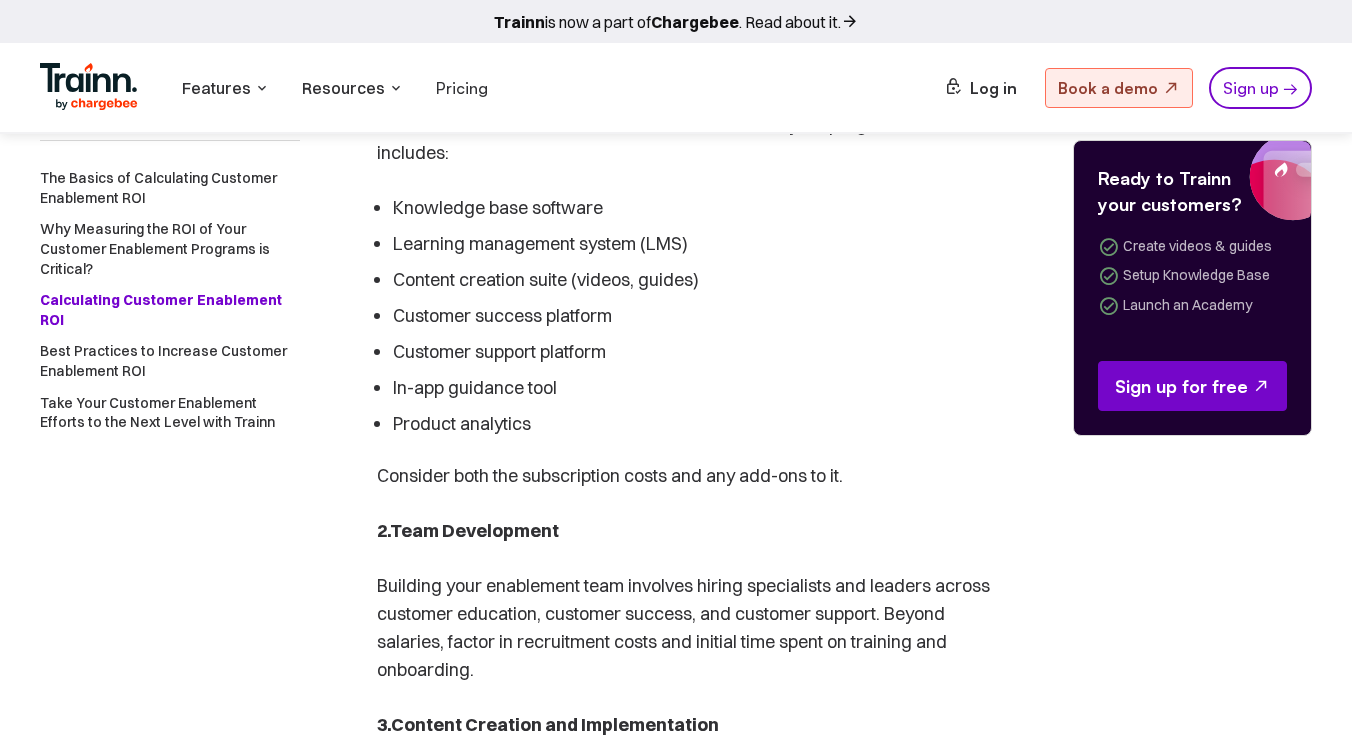 scroll, scrollTop: 3874, scrollLeft: 0, axis: vertical 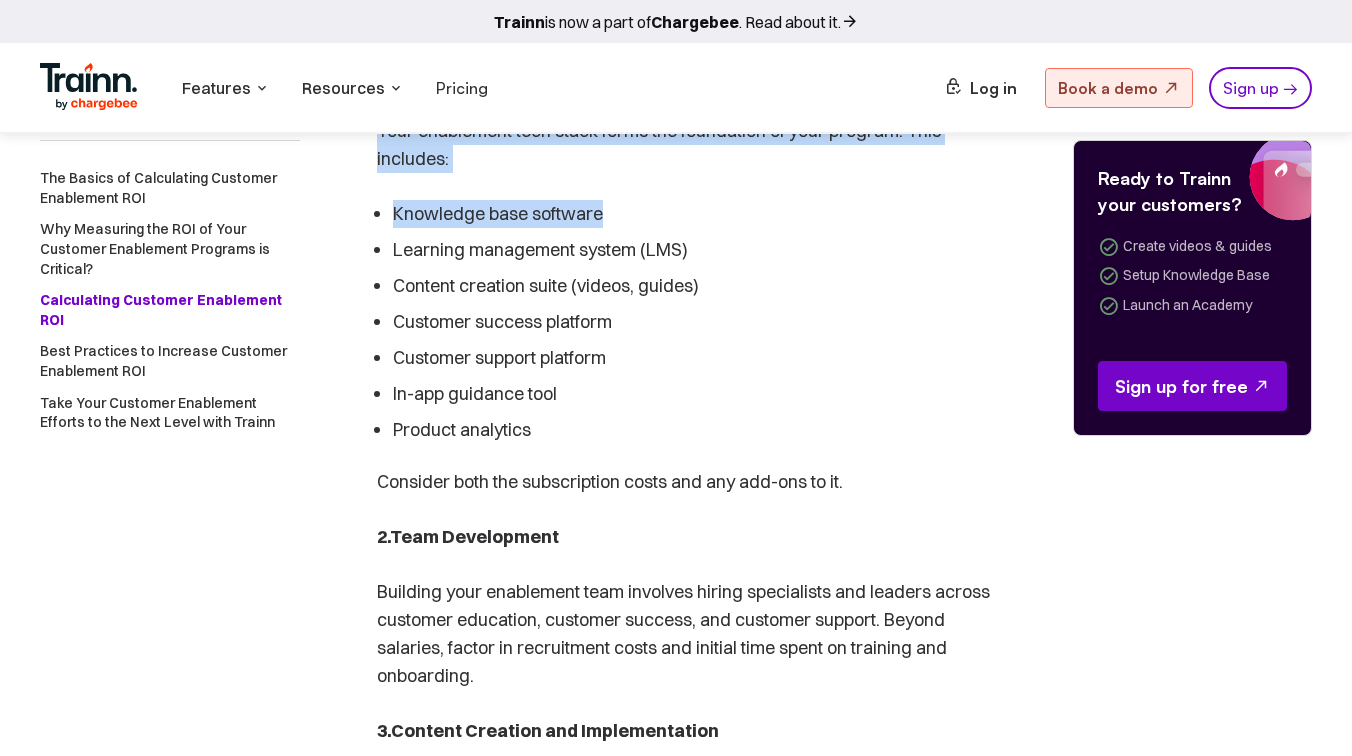 drag, startPoint x: 473, startPoint y: 240, endPoint x: 334, endPoint y: 240, distance: 139 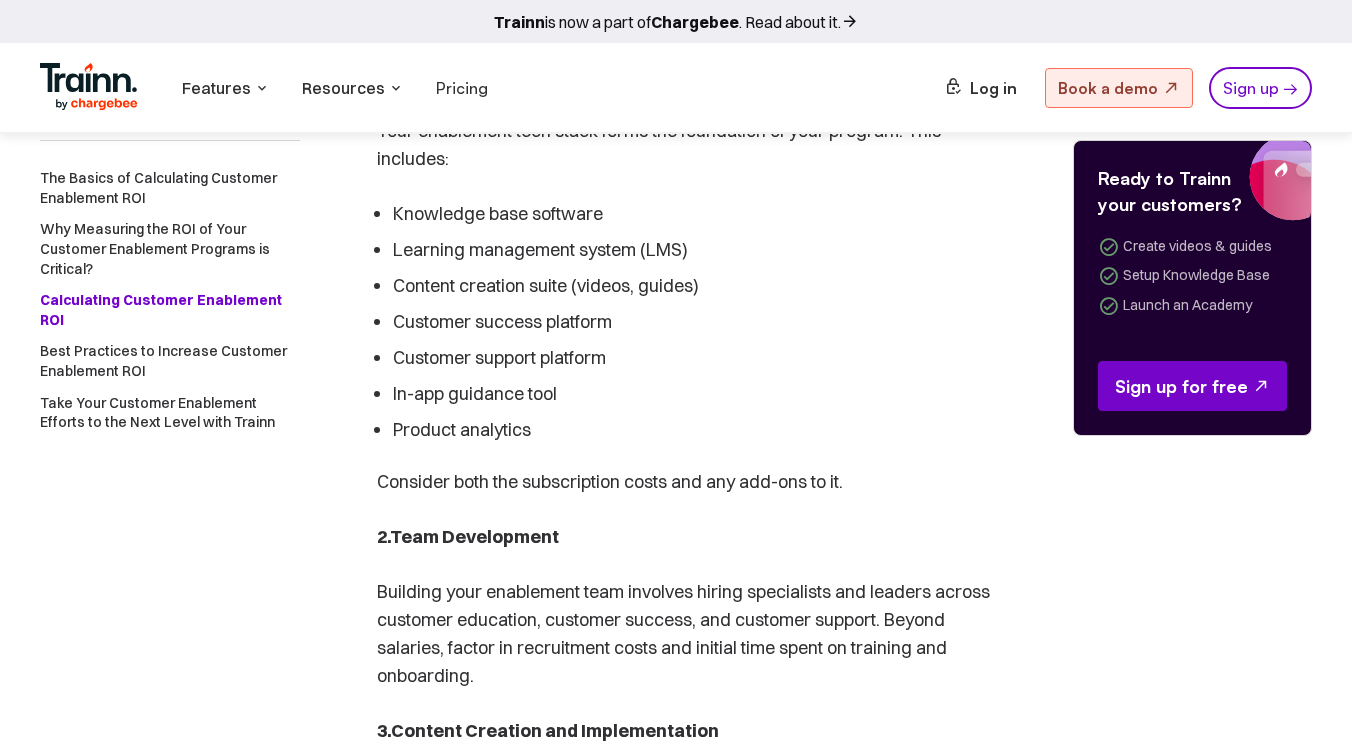 click on "Content creation suite (videos, guides)" at bounding box center [695, 286] 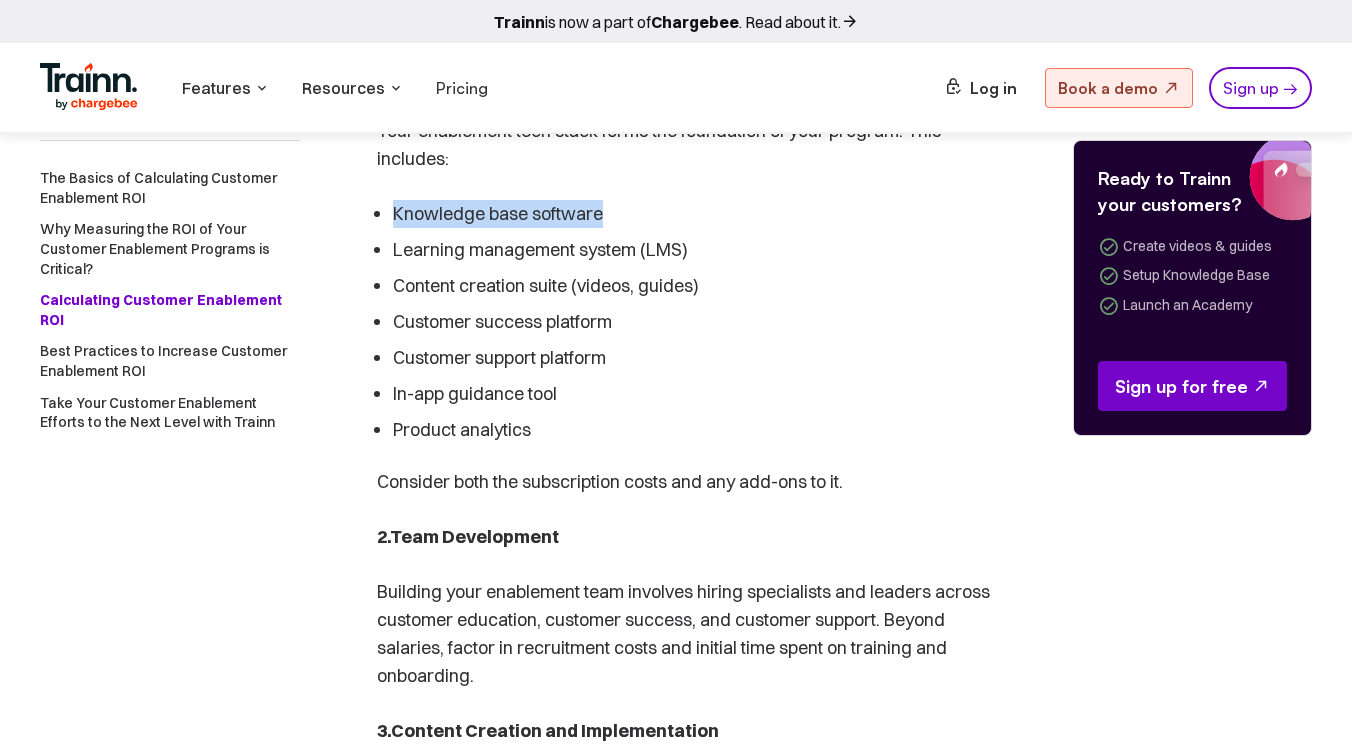 drag, startPoint x: 393, startPoint y: 242, endPoint x: 703, endPoint y: 239, distance: 310.01453 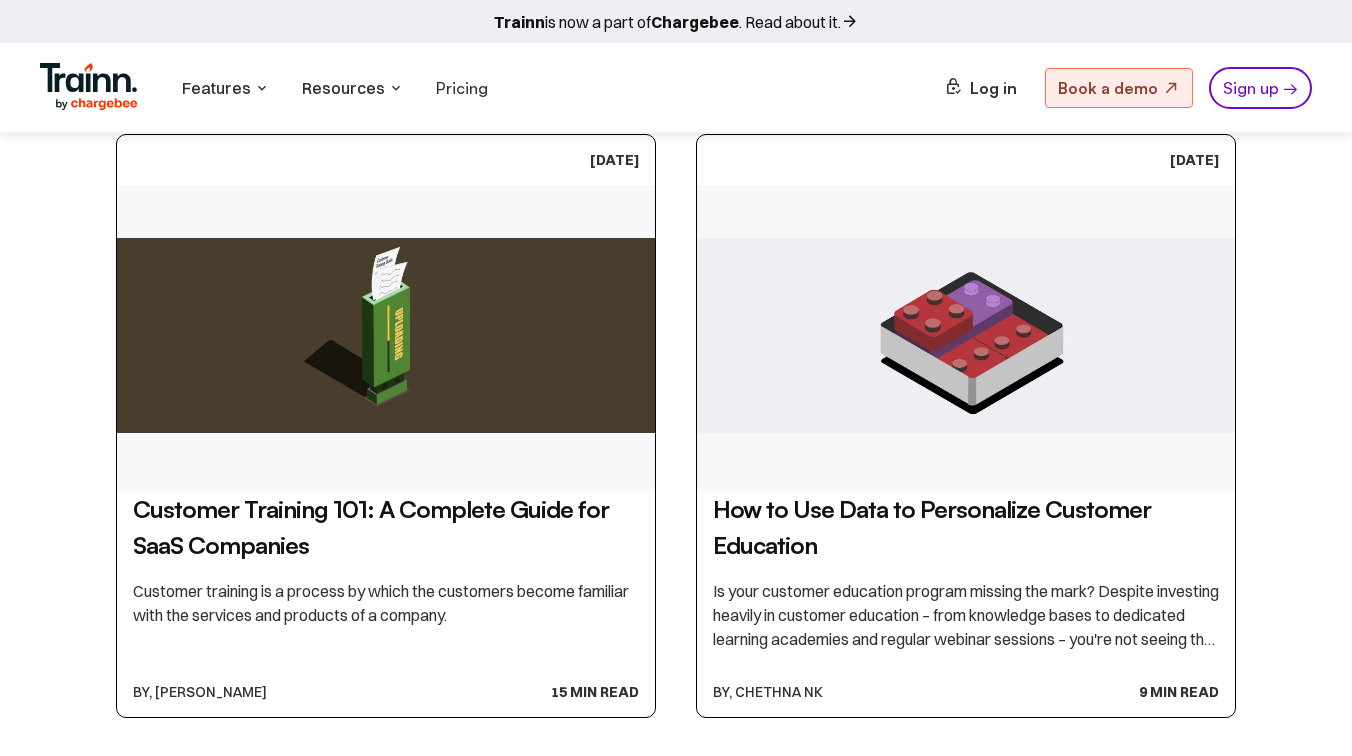 scroll, scrollTop: 411, scrollLeft: 0, axis: vertical 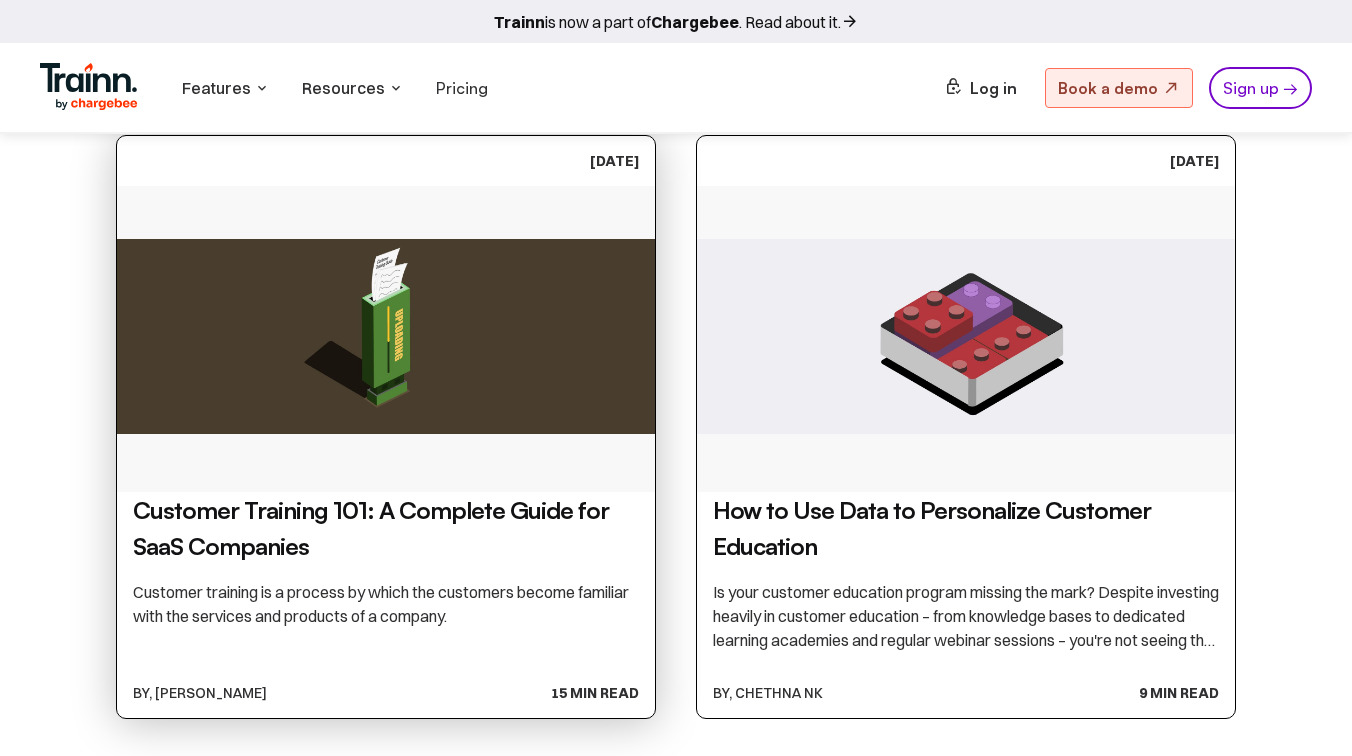 click at bounding box center (386, 336) 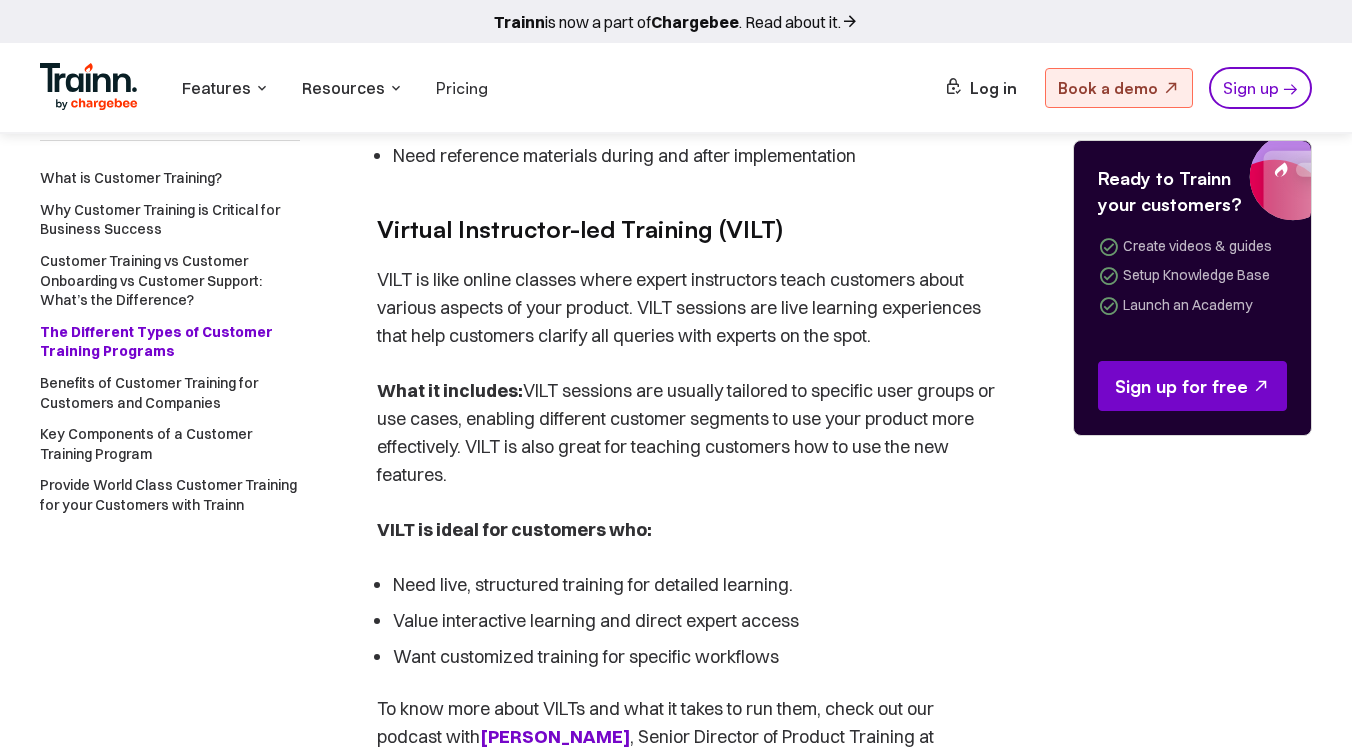 scroll, scrollTop: 6434, scrollLeft: 0, axis: vertical 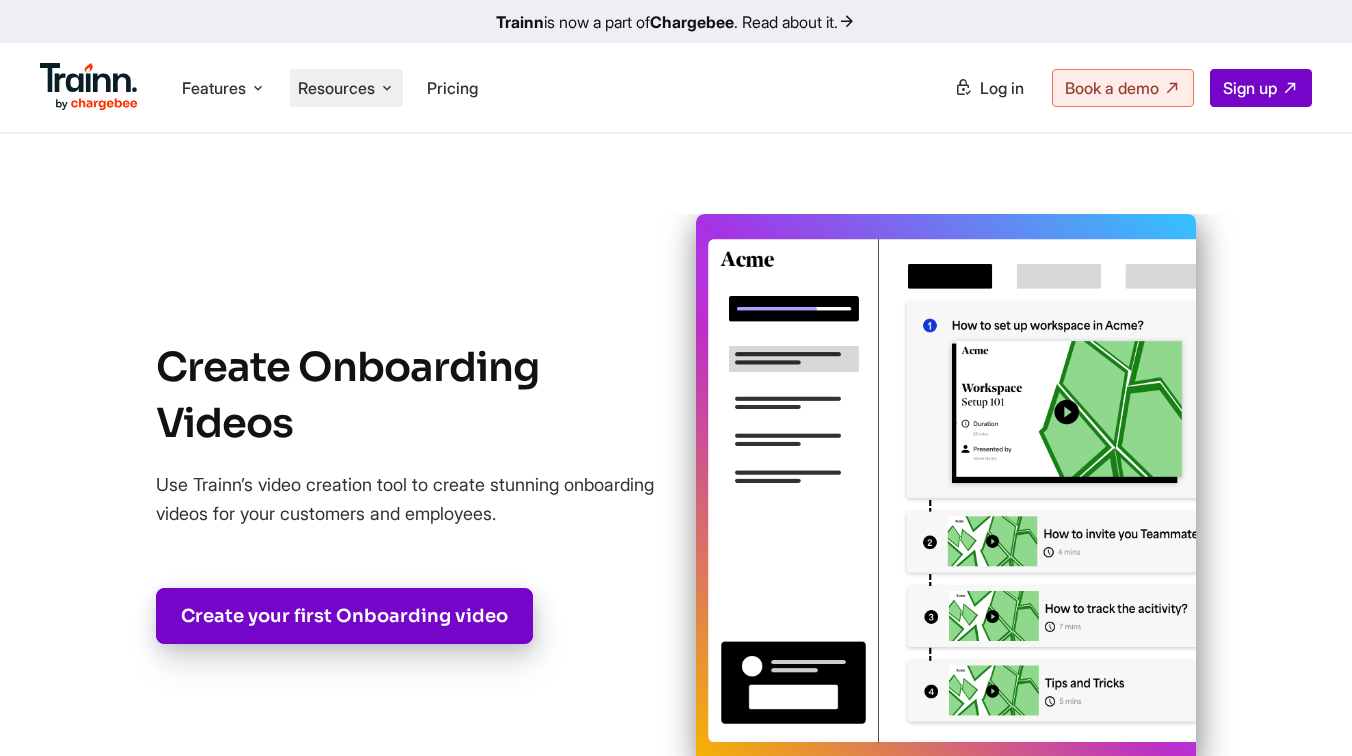 click on "Resources" at bounding box center (336, 88) 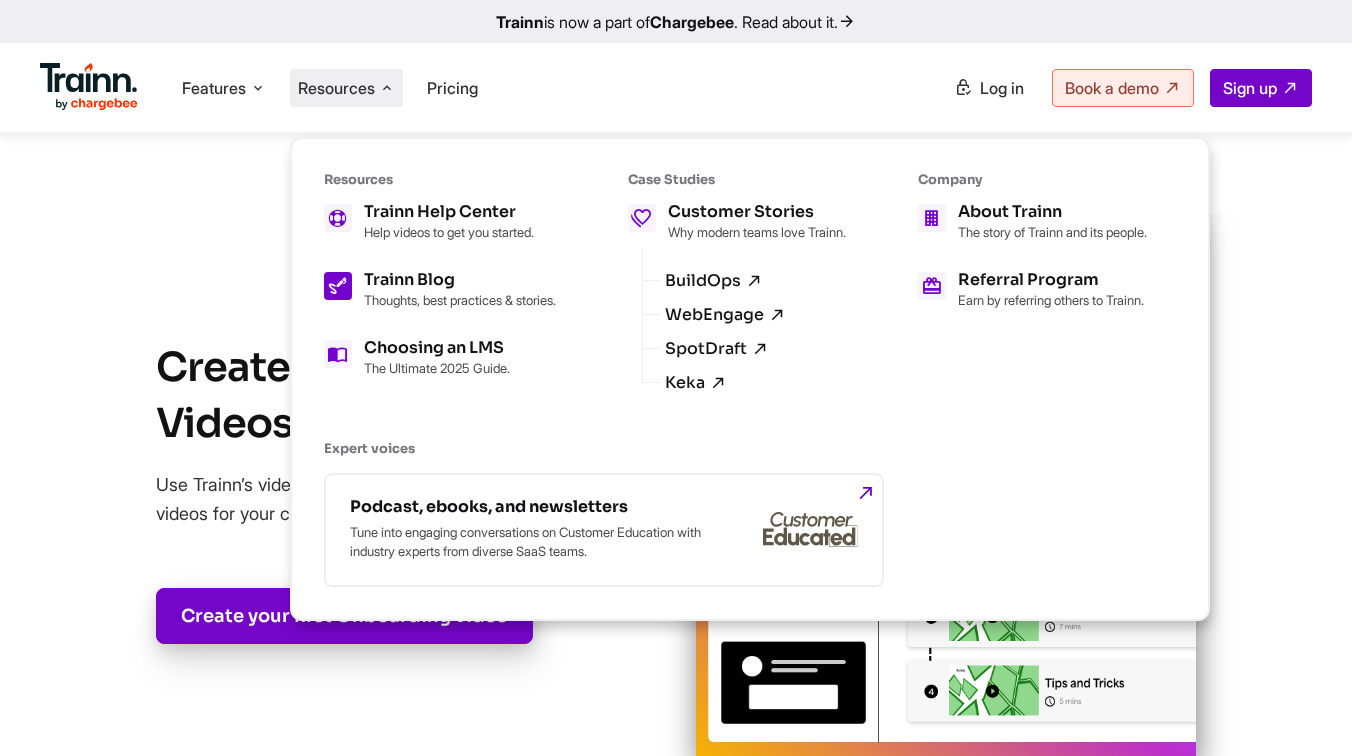 click on "Trainn Blog" at bounding box center (460, 280) 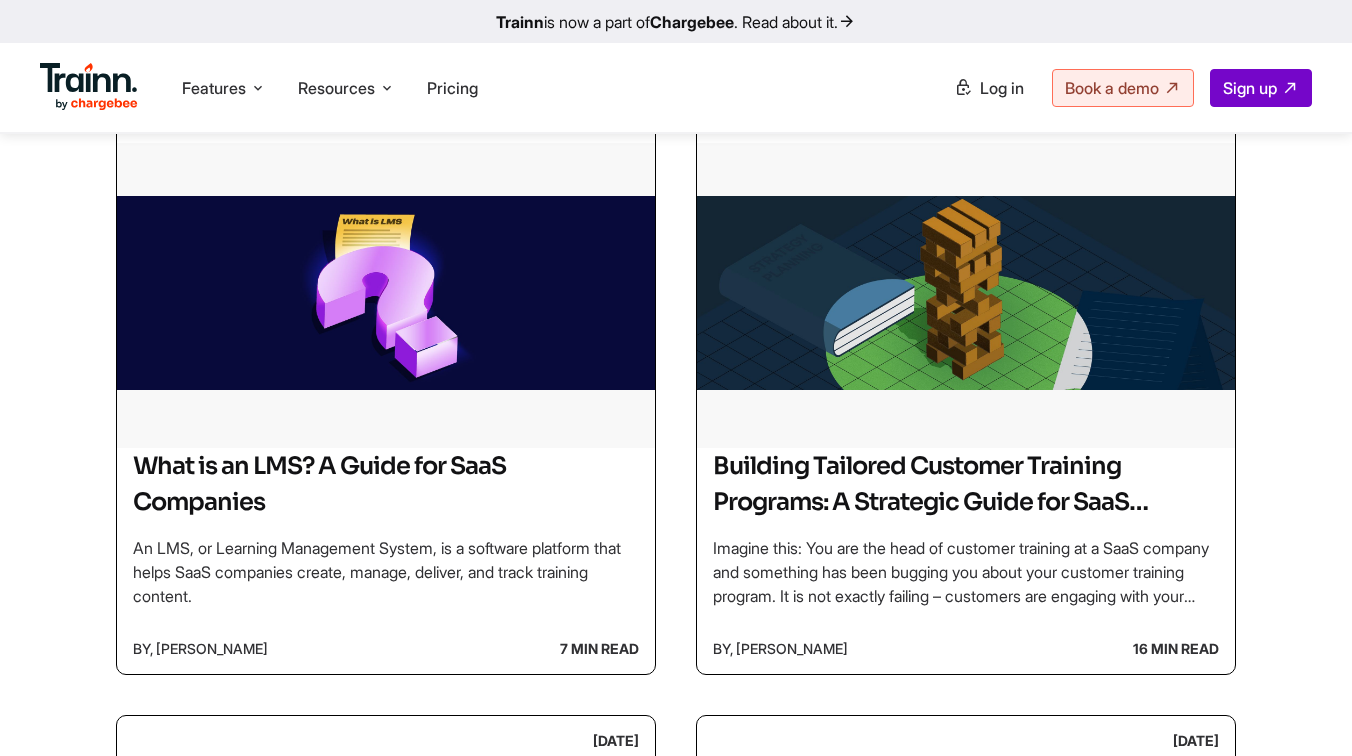 scroll, scrollTop: 1196, scrollLeft: 0, axis: vertical 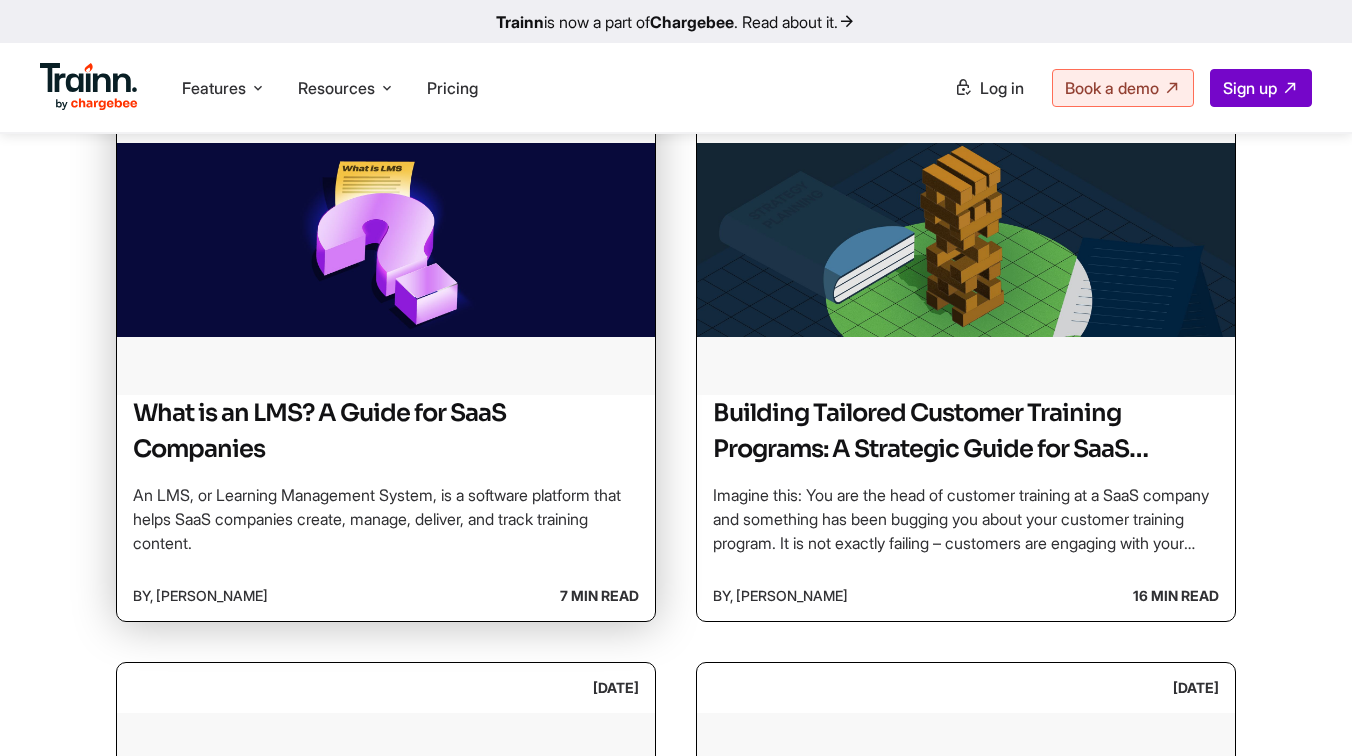 click on "What is an LMS? A Guide for SaaS Companies" at bounding box center [386, 431] 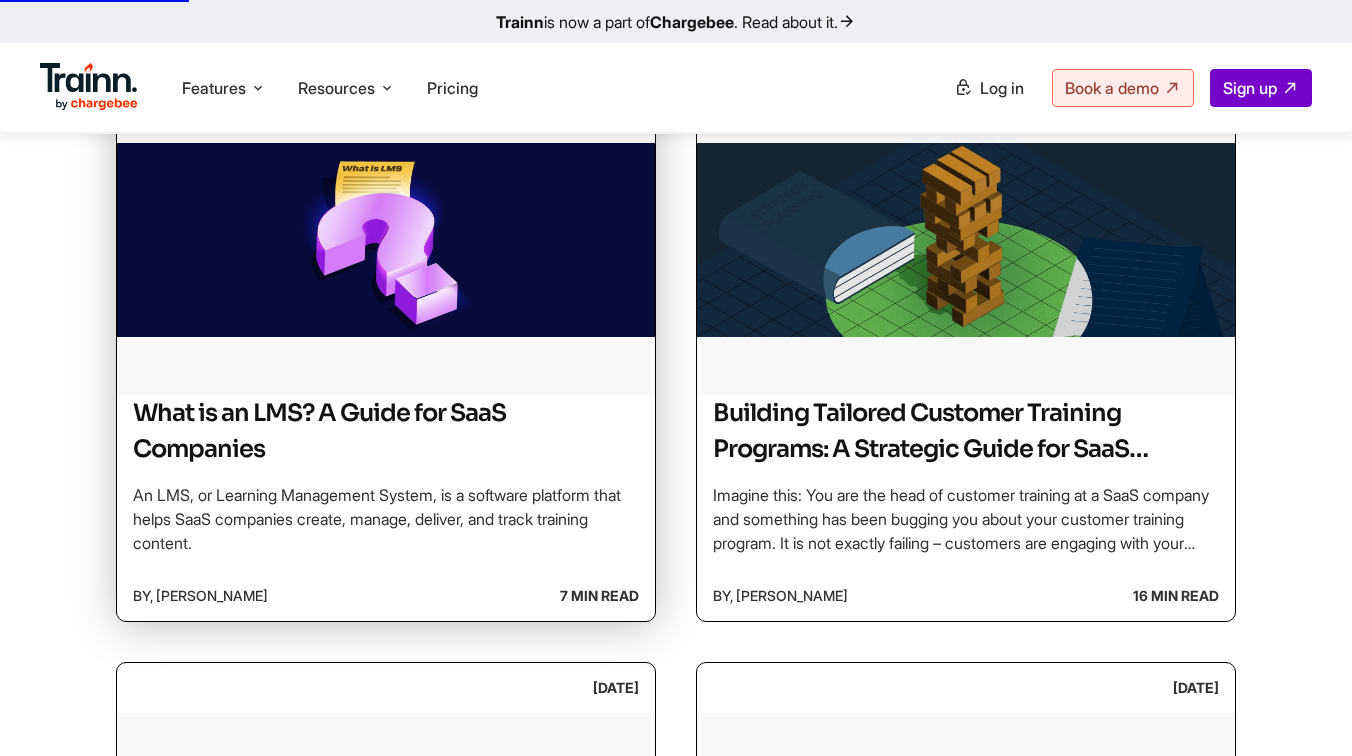 click on "What is an LMS? A Guide for SaaS Companies" at bounding box center [386, 431] 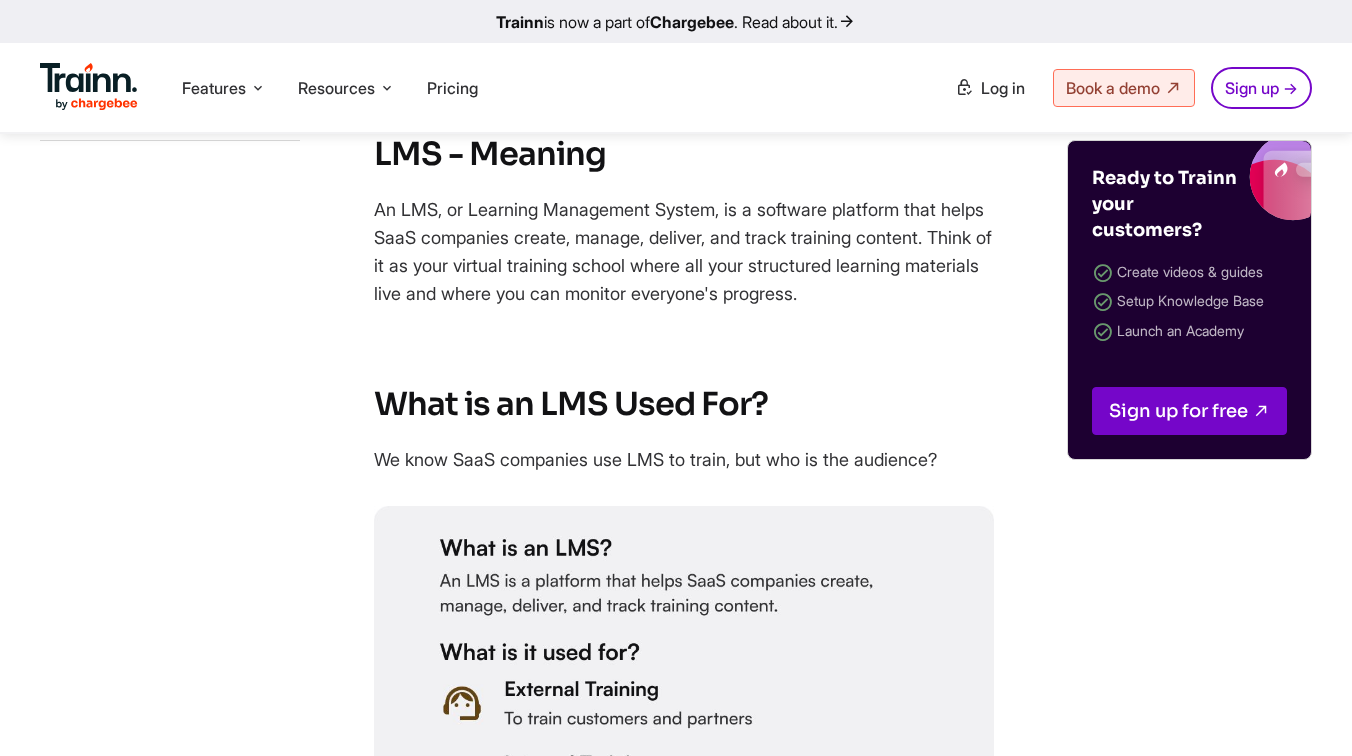 scroll, scrollTop: 1029, scrollLeft: 0, axis: vertical 